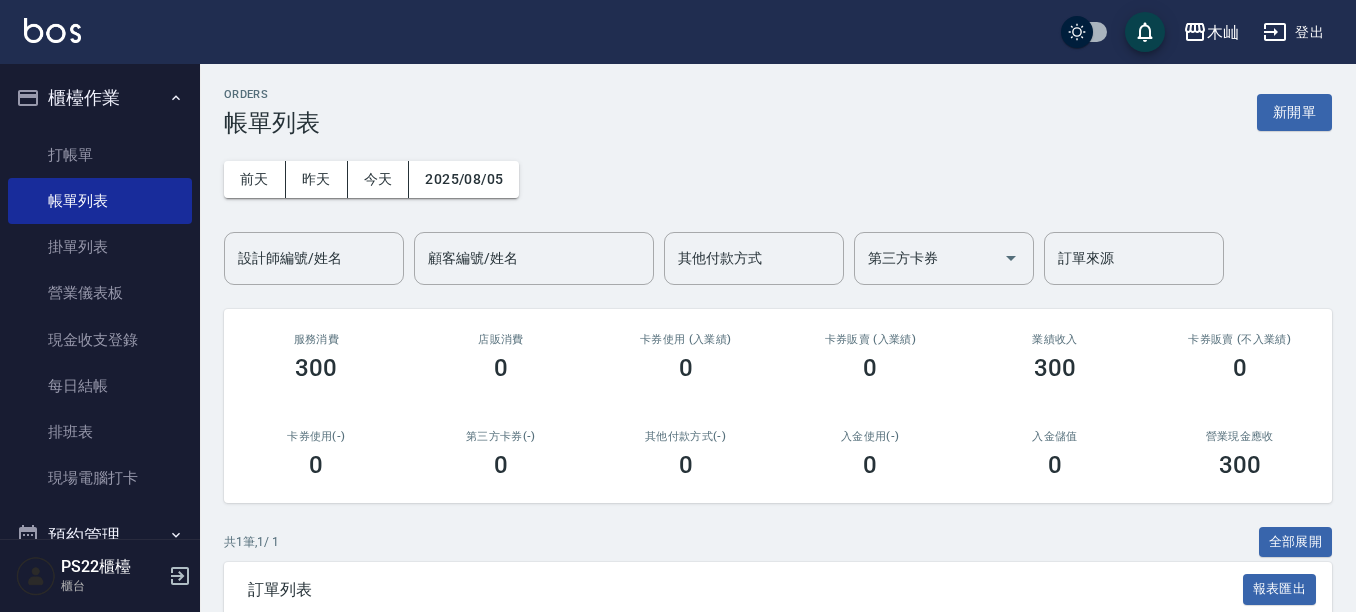 scroll, scrollTop: 0, scrollLeft: 0, axis: both 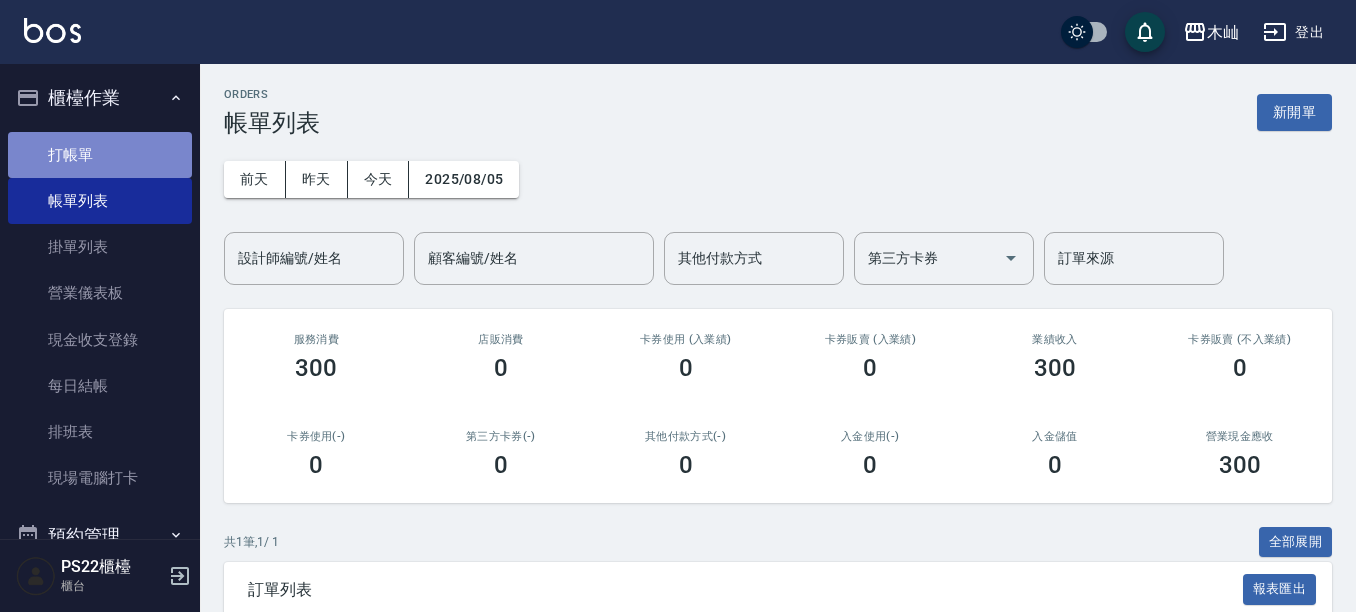 click on "打帳單" at bounding box center (100, 155) 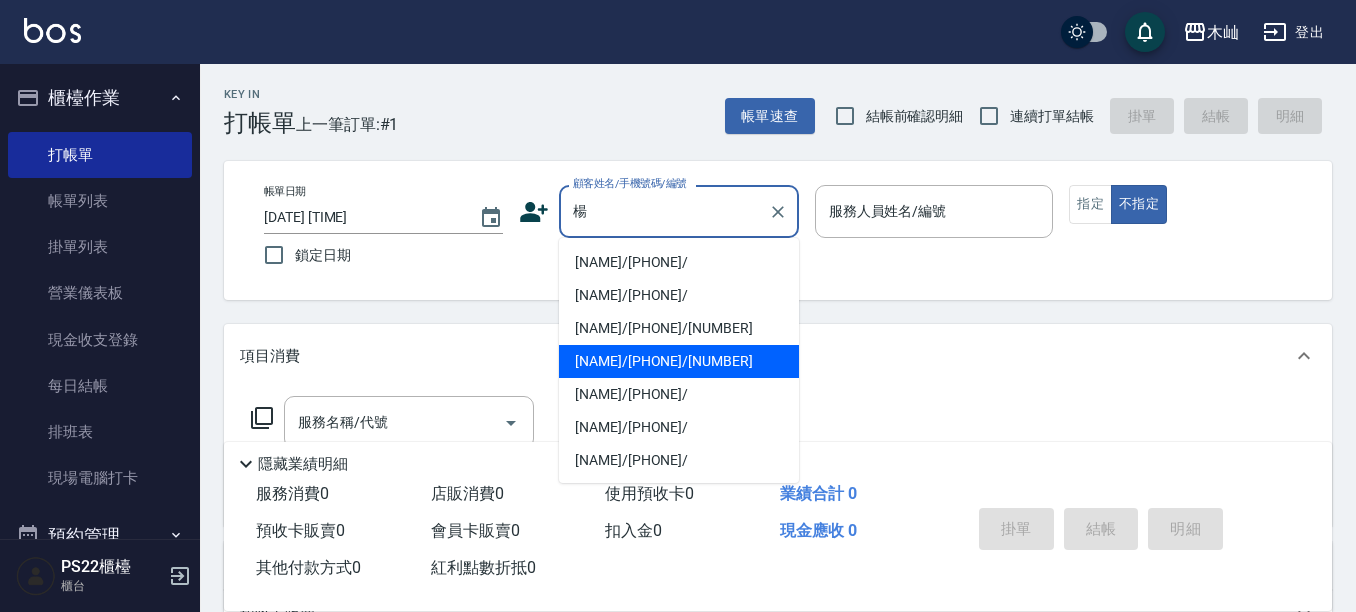 click on "[NAME]/[PHONE]/[NUMBER]" at bounding box center (679, 361) 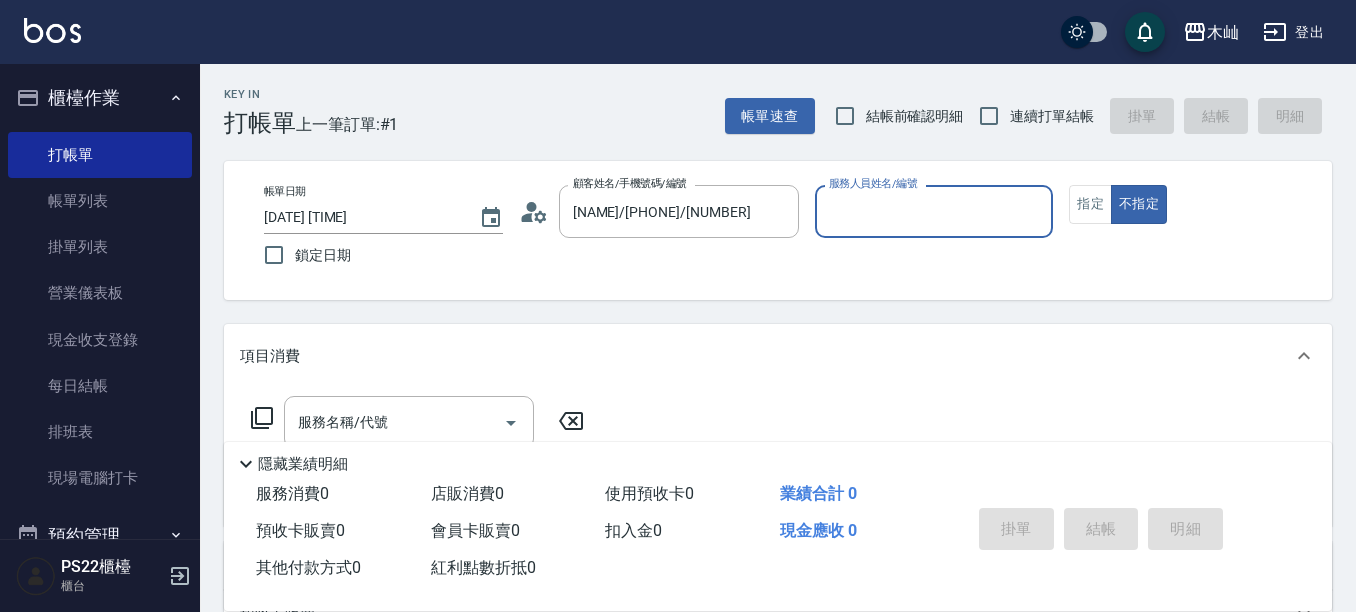 type on "[NAME]-[NUMBER]" 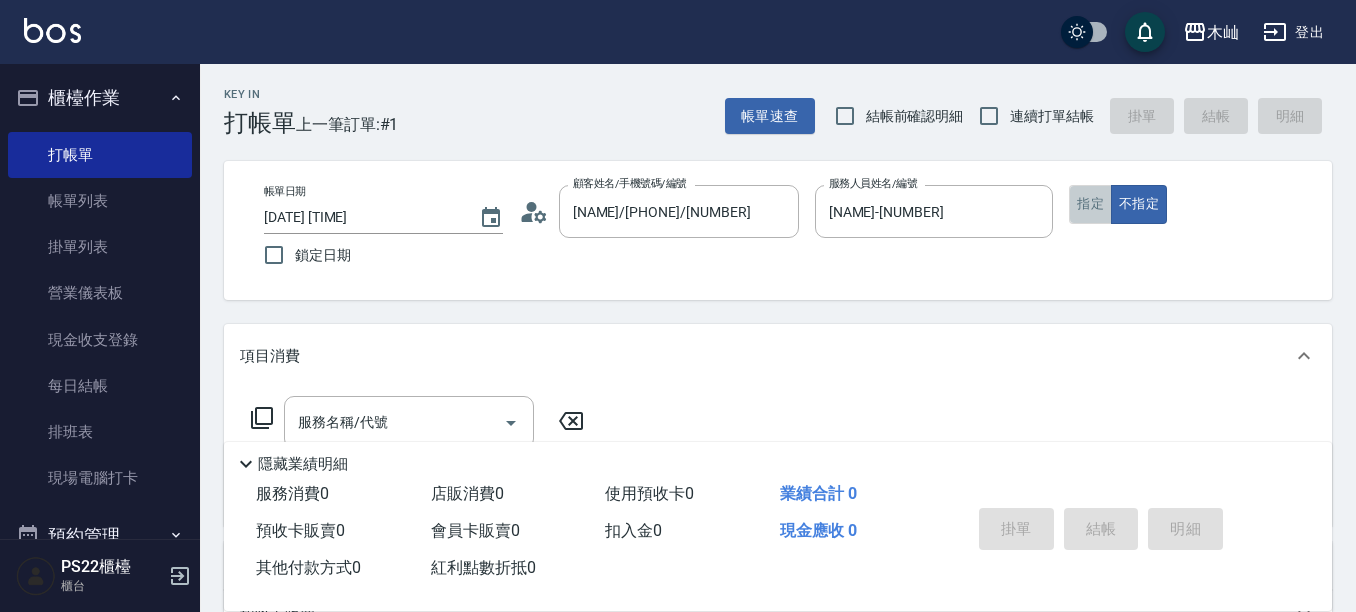 click on "指定" at bounding box center [1090, 204] 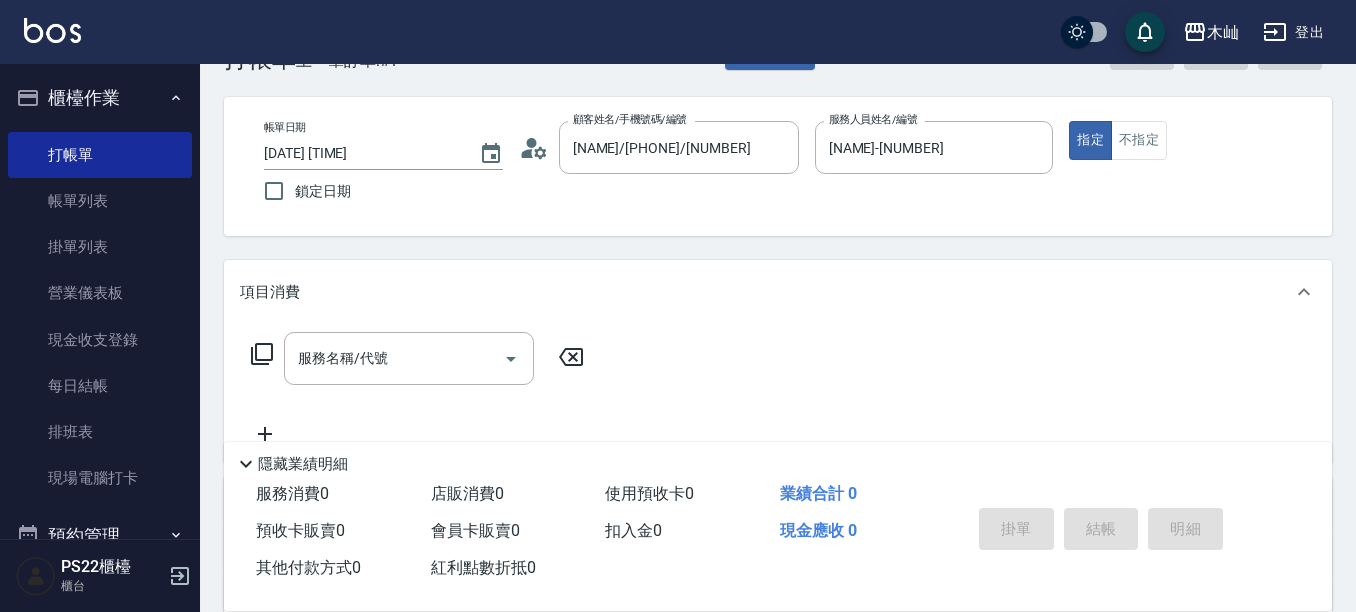 scroll, scrollTop: 100, scrollLeft: 0, axis: vertical 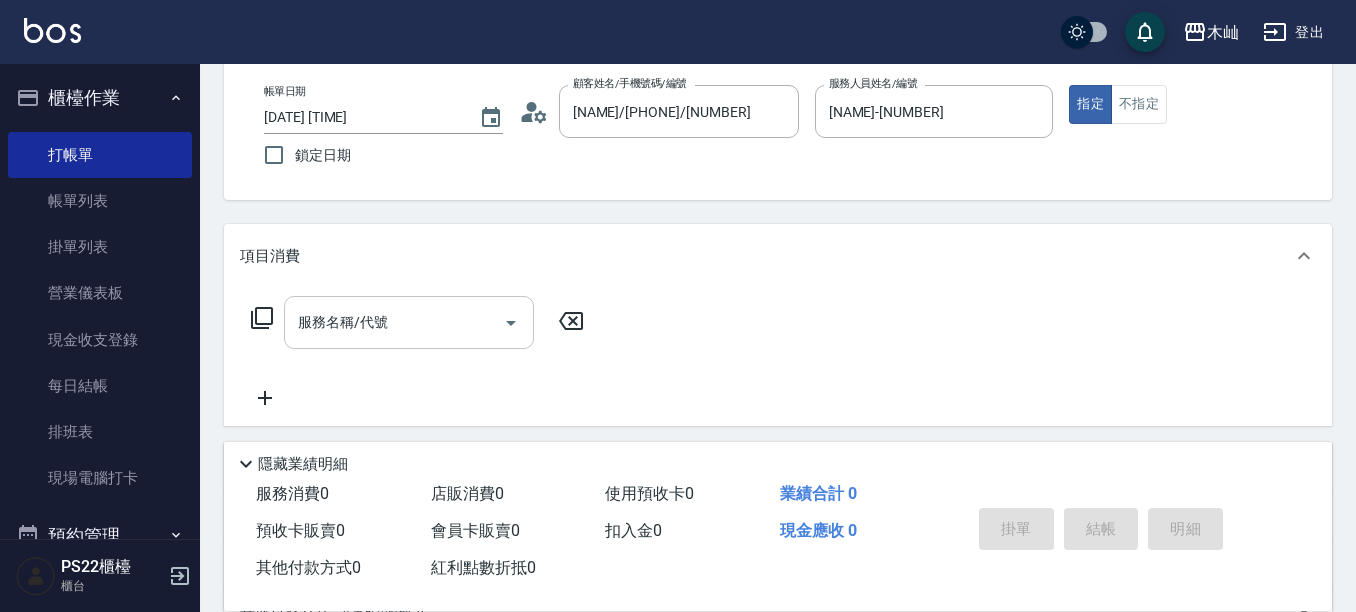 click on "服務名稱/代號 服務名稱/代號" at bounding box center [409, 322] 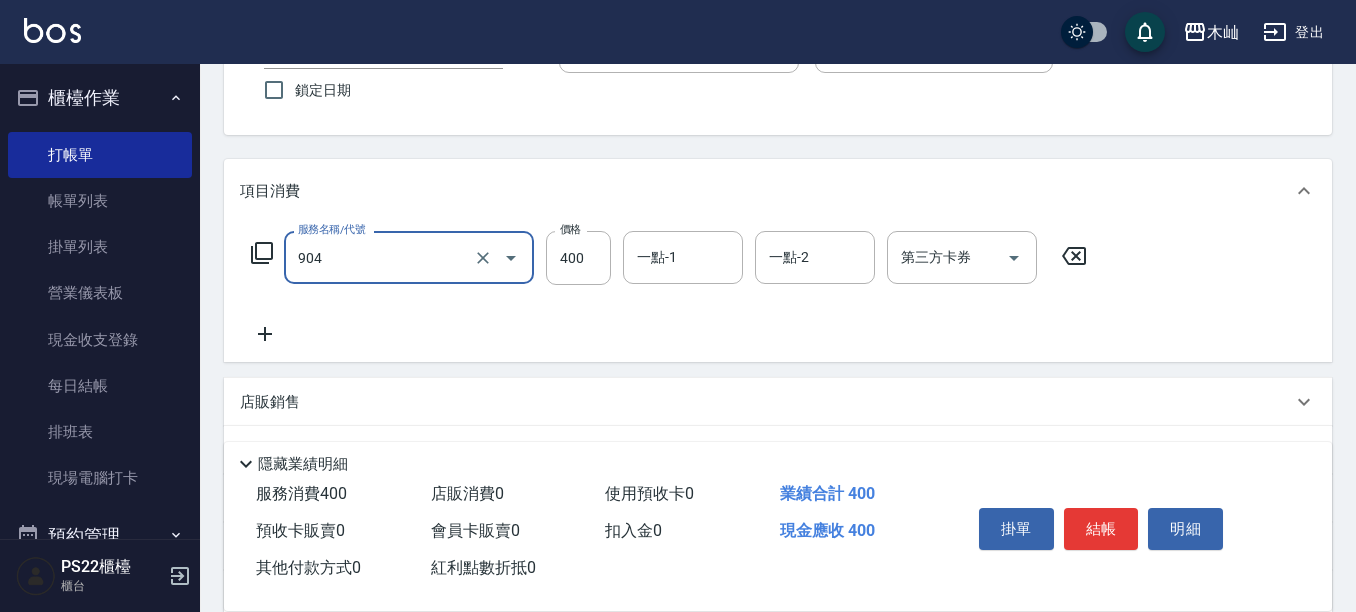 scroll, scrollTop: 200, scrollLeft: 0, axis: vertical 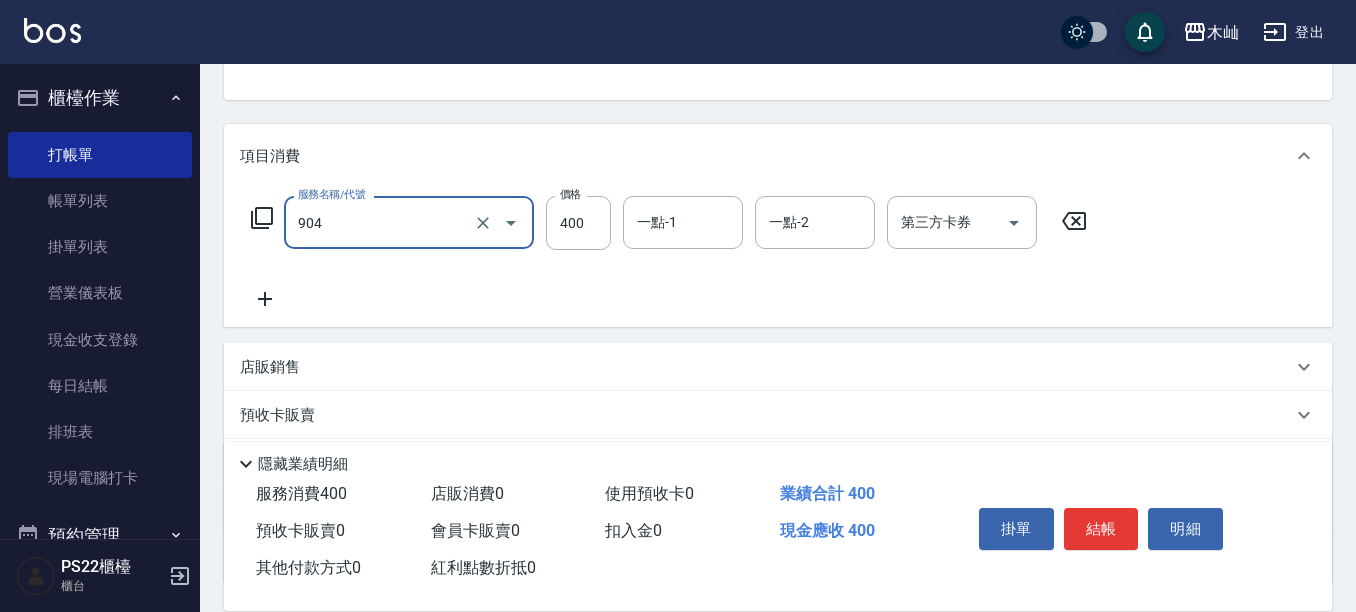type on "精油洗+瞬護(904)" 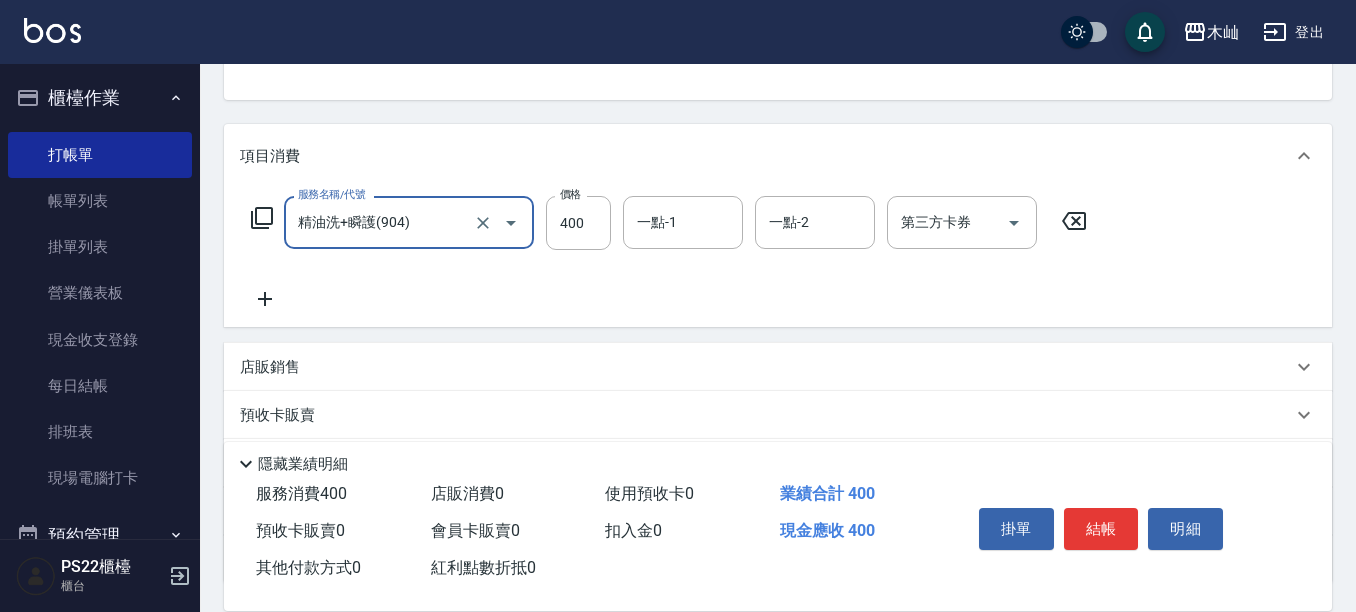 click 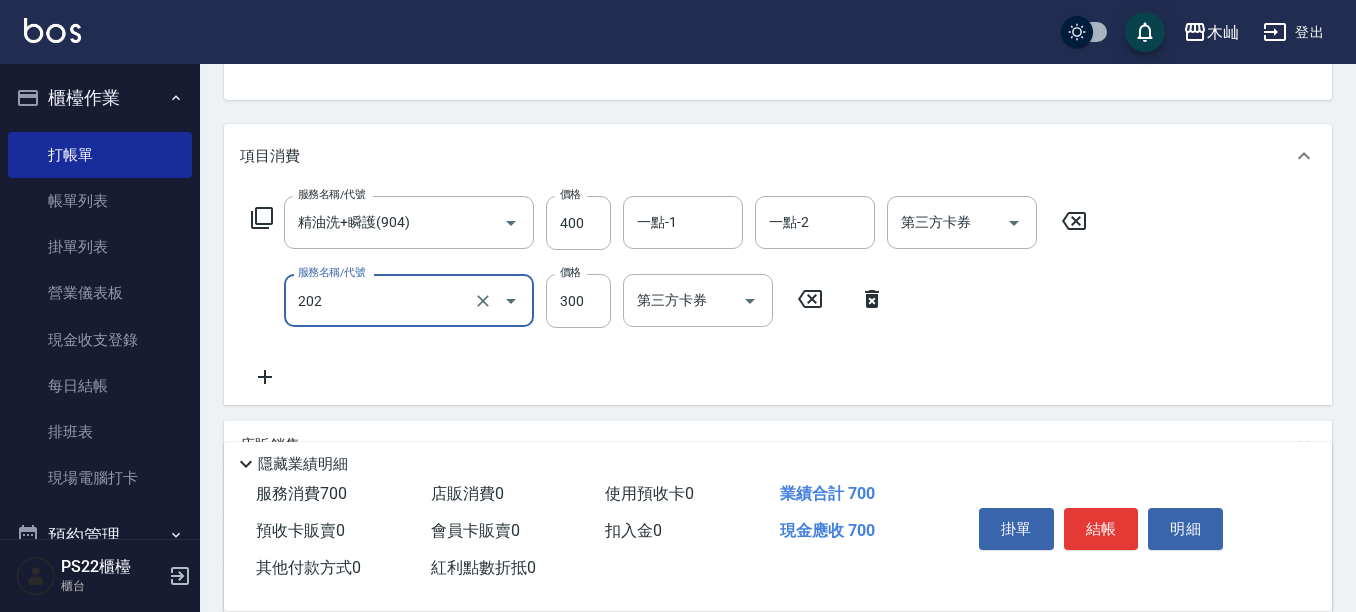 type on "單剪(202)" 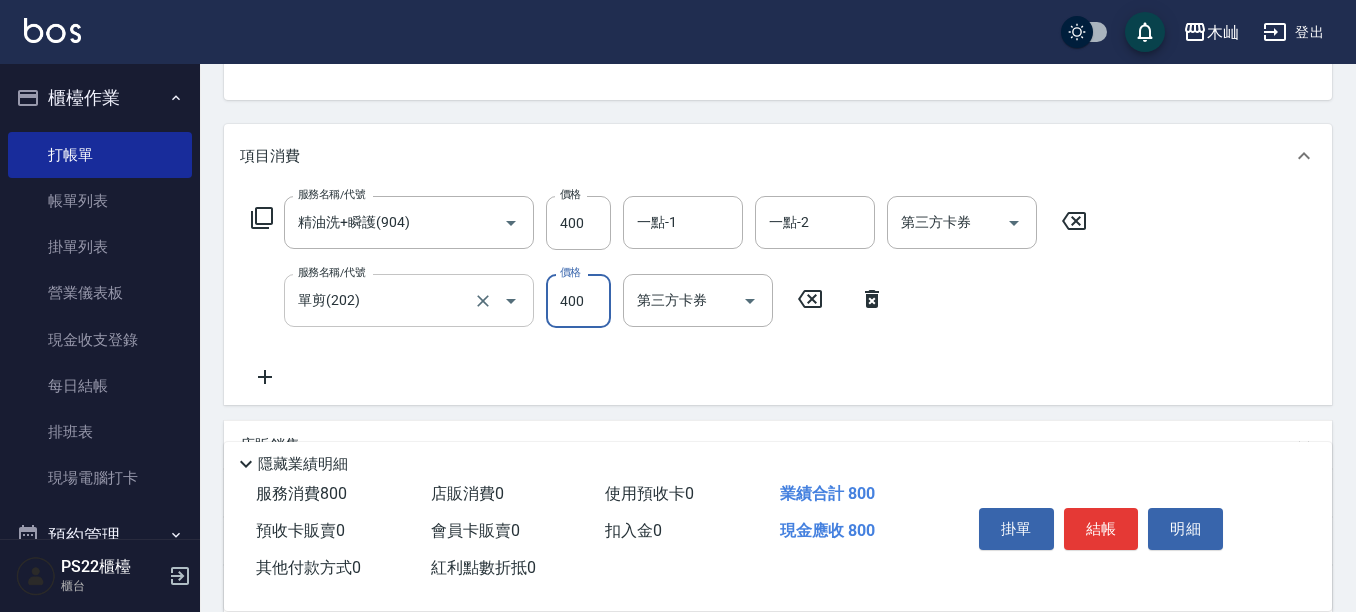type on "400" 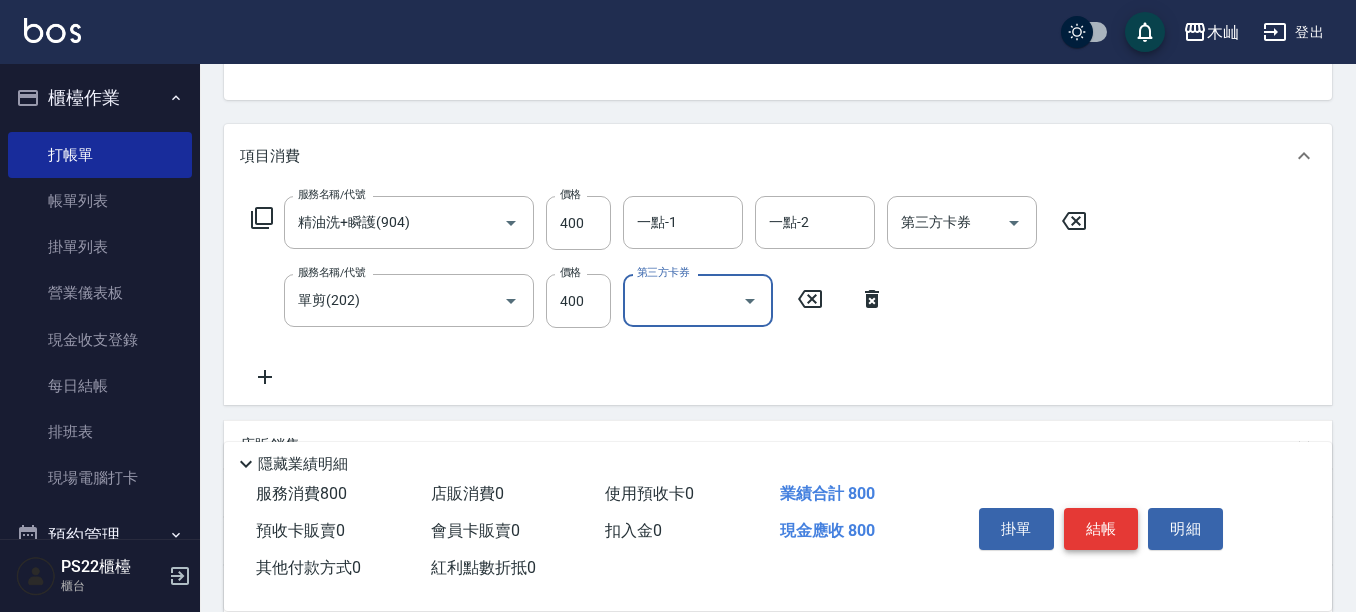 click on "結帳" at bounding box center [1101, 529] 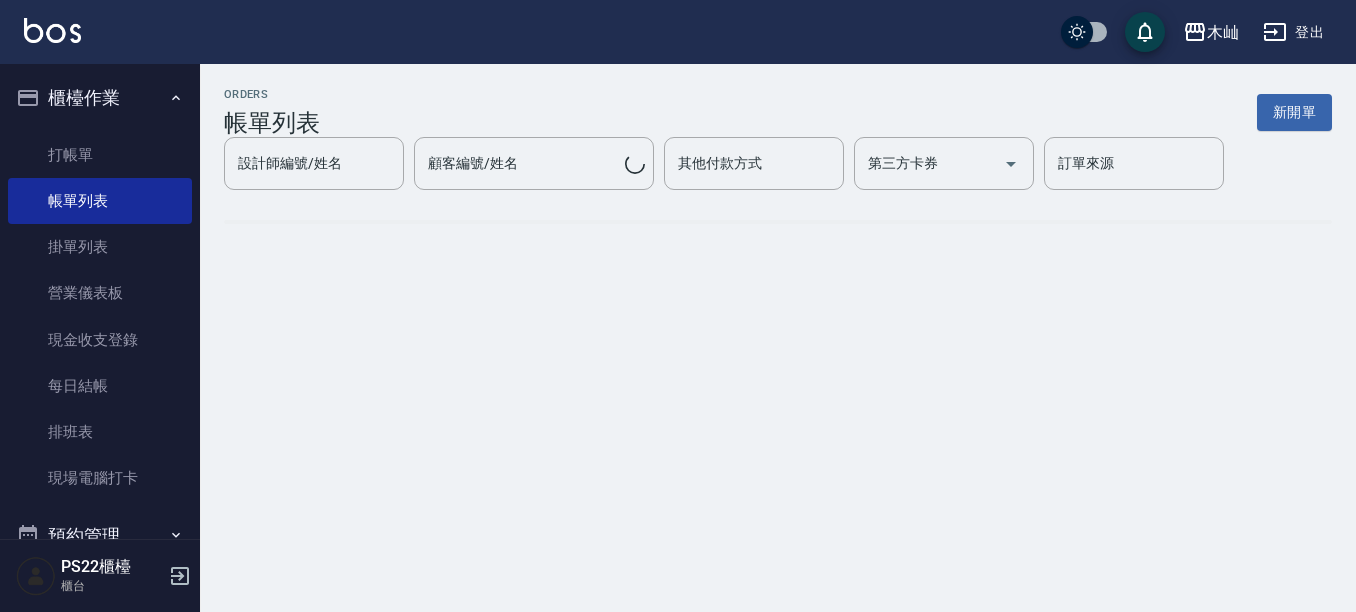 scroll, scrollTop: 0, scrollLeft: 0, axis: both 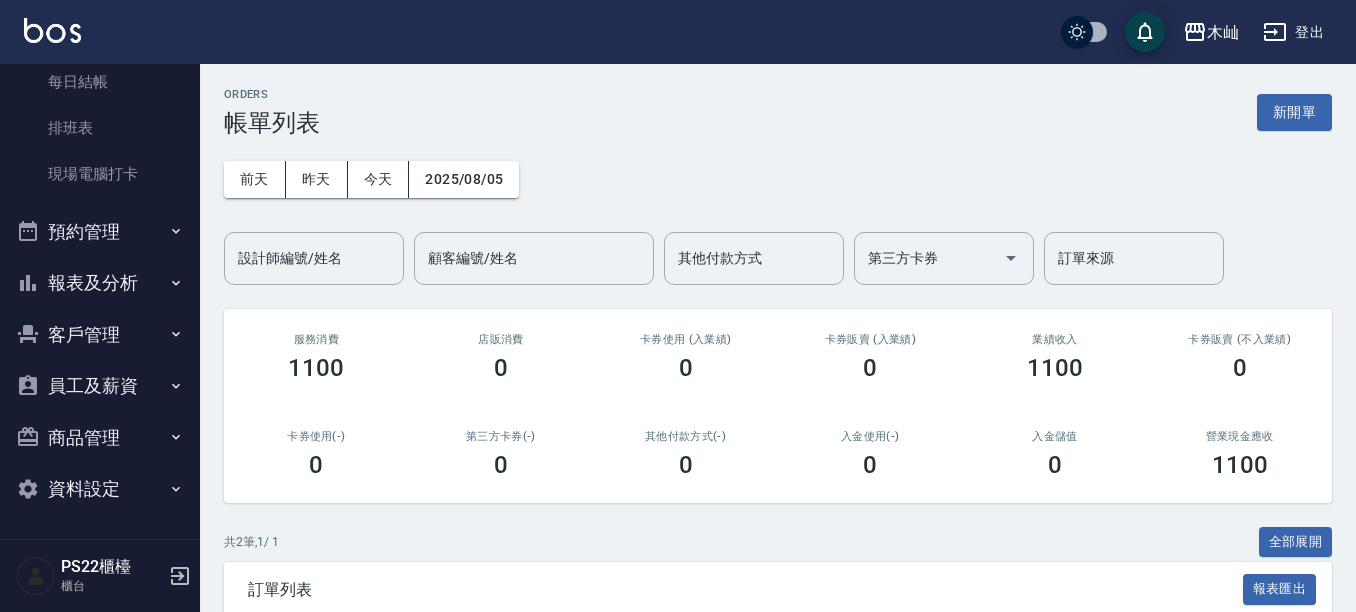 click on "客戶管理" at bounding box center (100, 335) 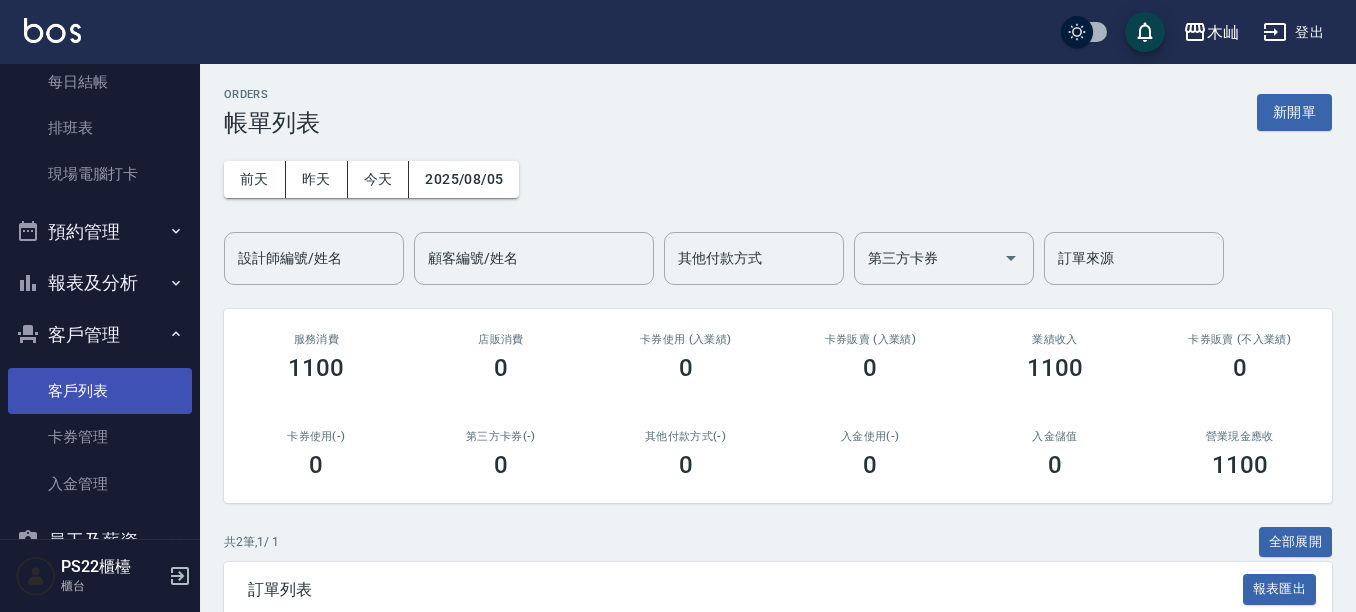 click on "客戶列表" at bounding box center [100, 391] 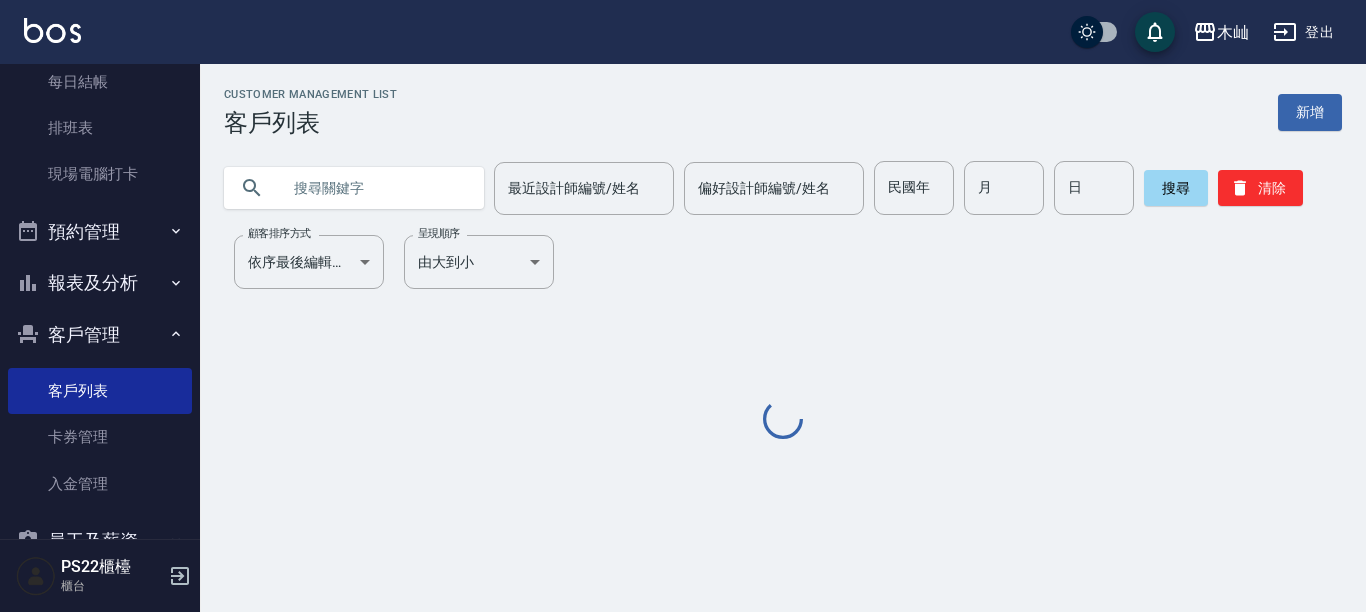 click at bounding box center [374, 188] 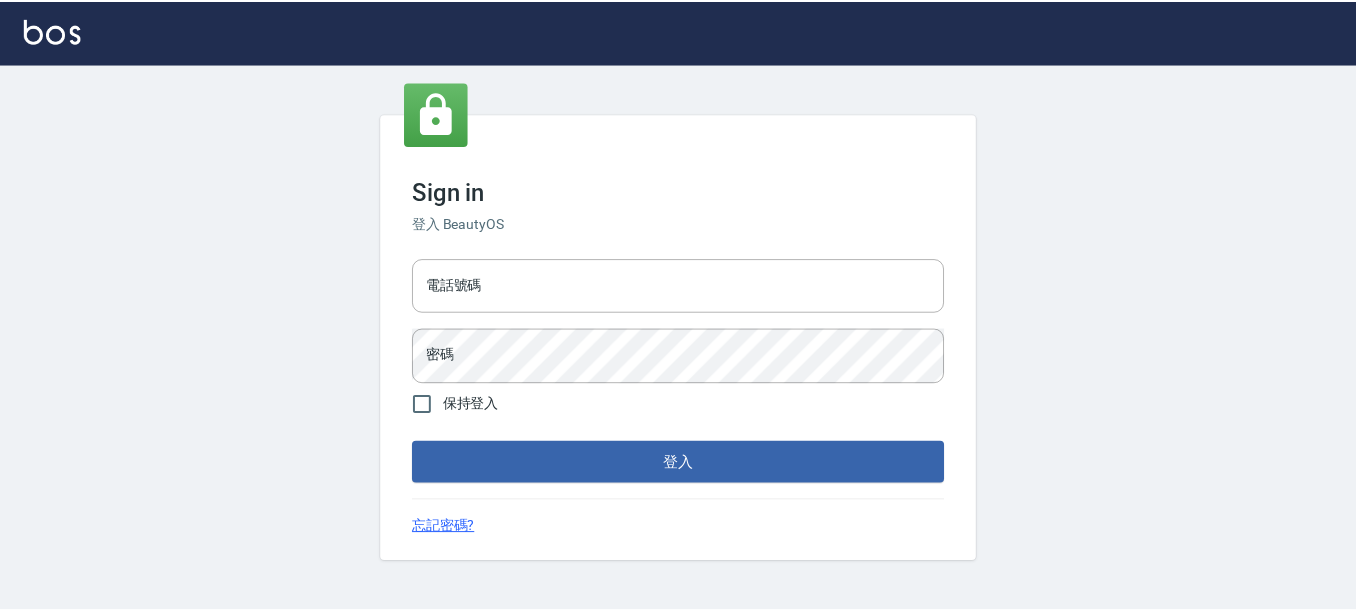 scroll, scrollTop: 0, scrollLeft: 0, axis: both 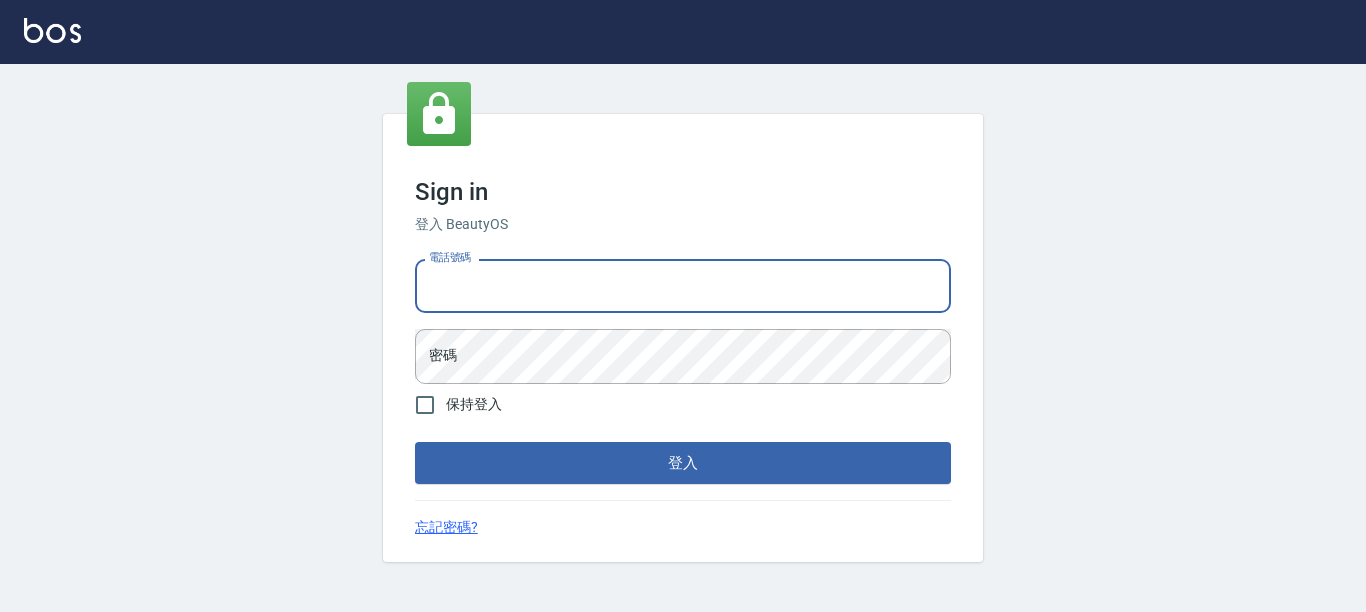 click on "電話號碼" at bounding box center [683, 286] 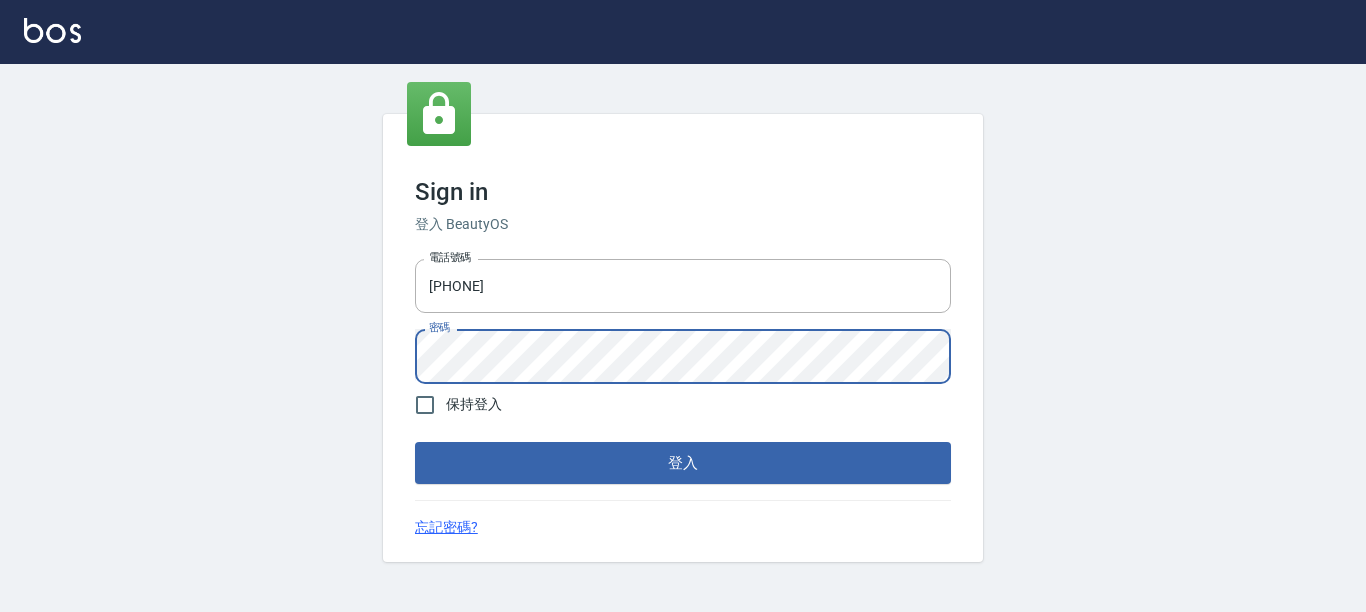 click on "登入" at bounding box center (683, 463) 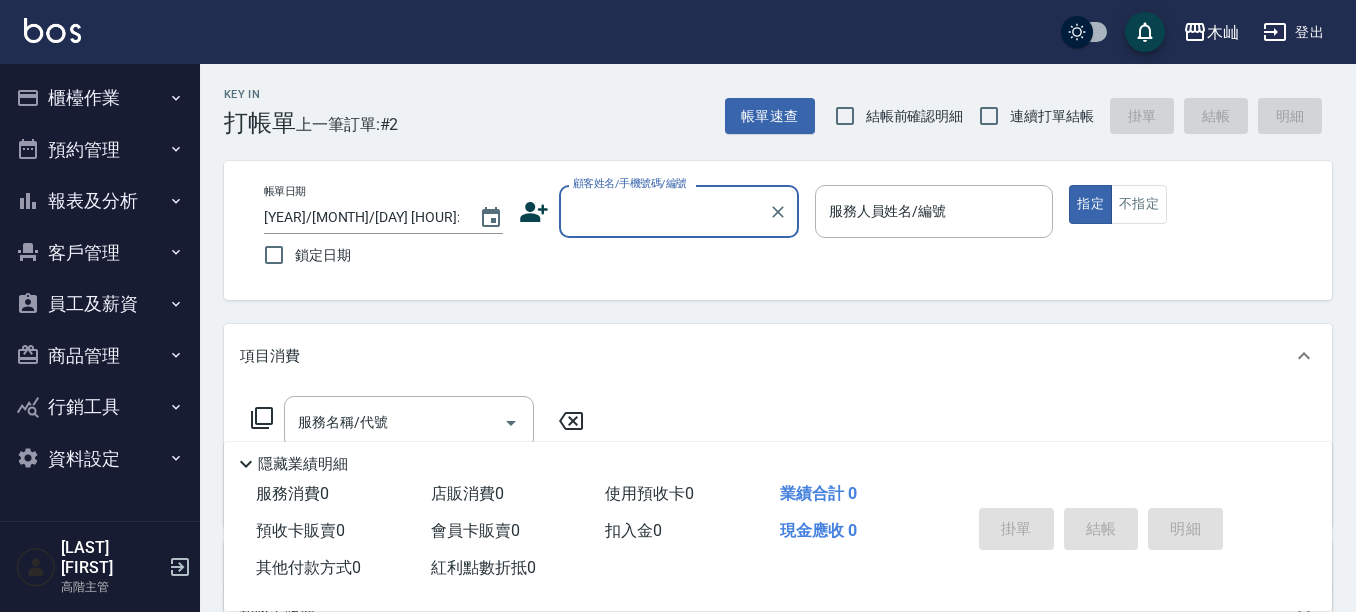 click on "員工及薪資" at bounding box center [100, 304] 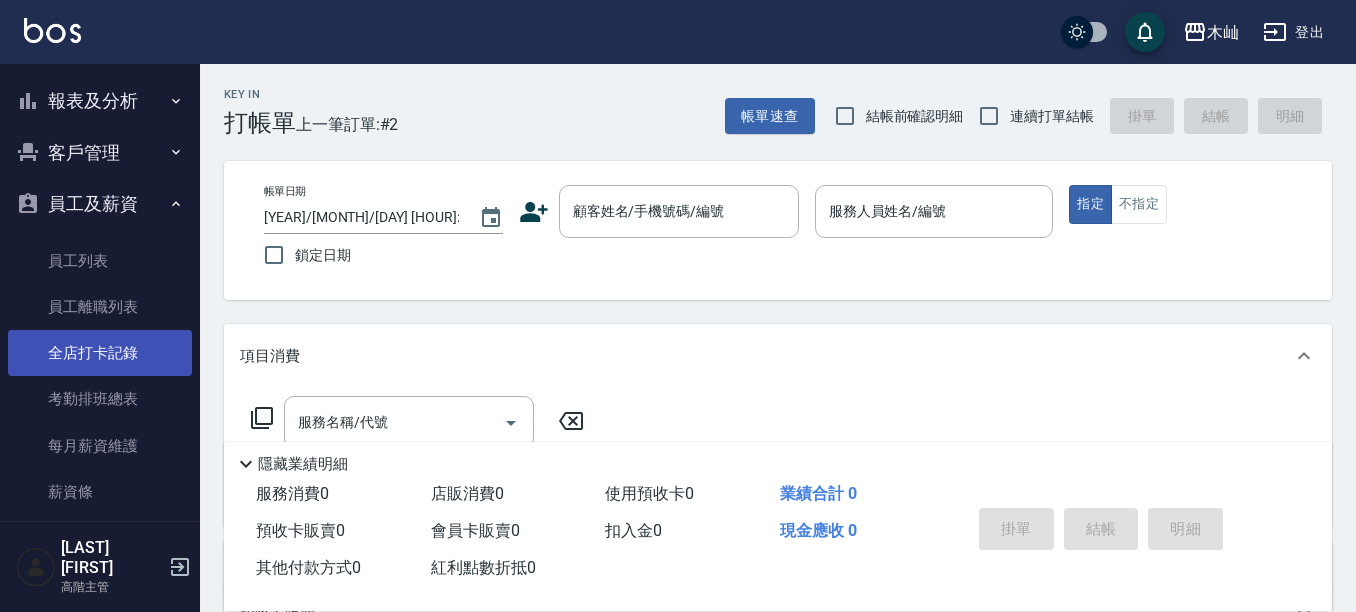 scroll, scrollTop: 200, scrollLeft: 0, axis: vertical 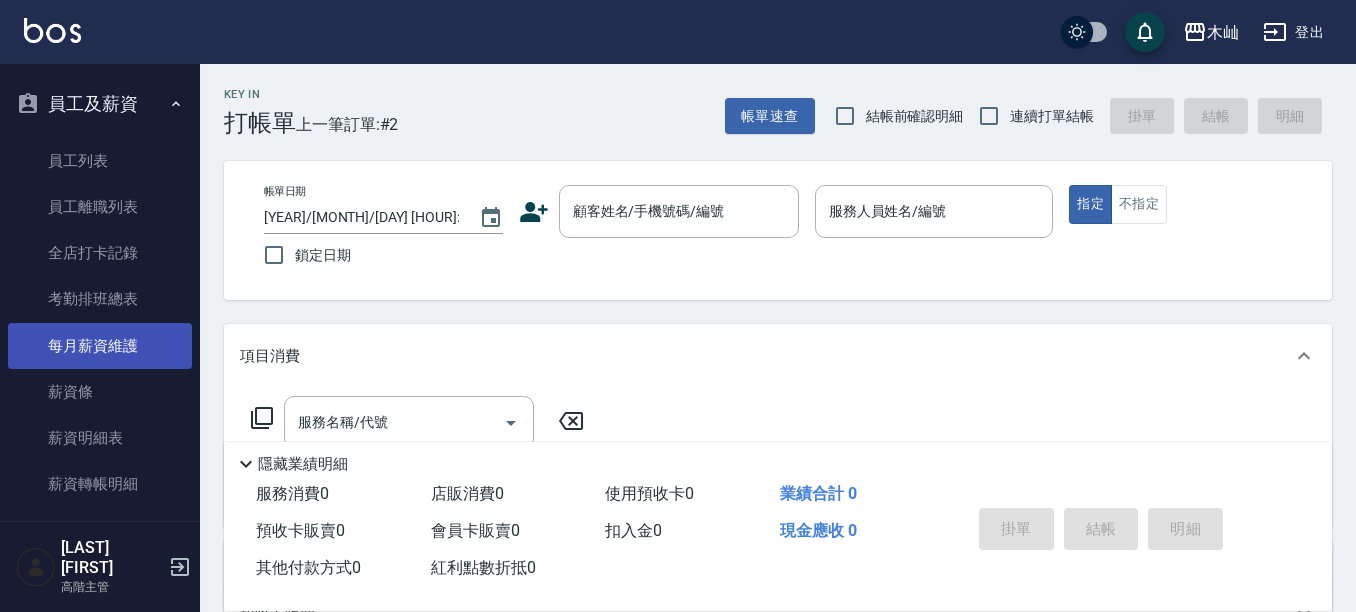 click on "每月薪資維護" at bounding box center [100, 346] 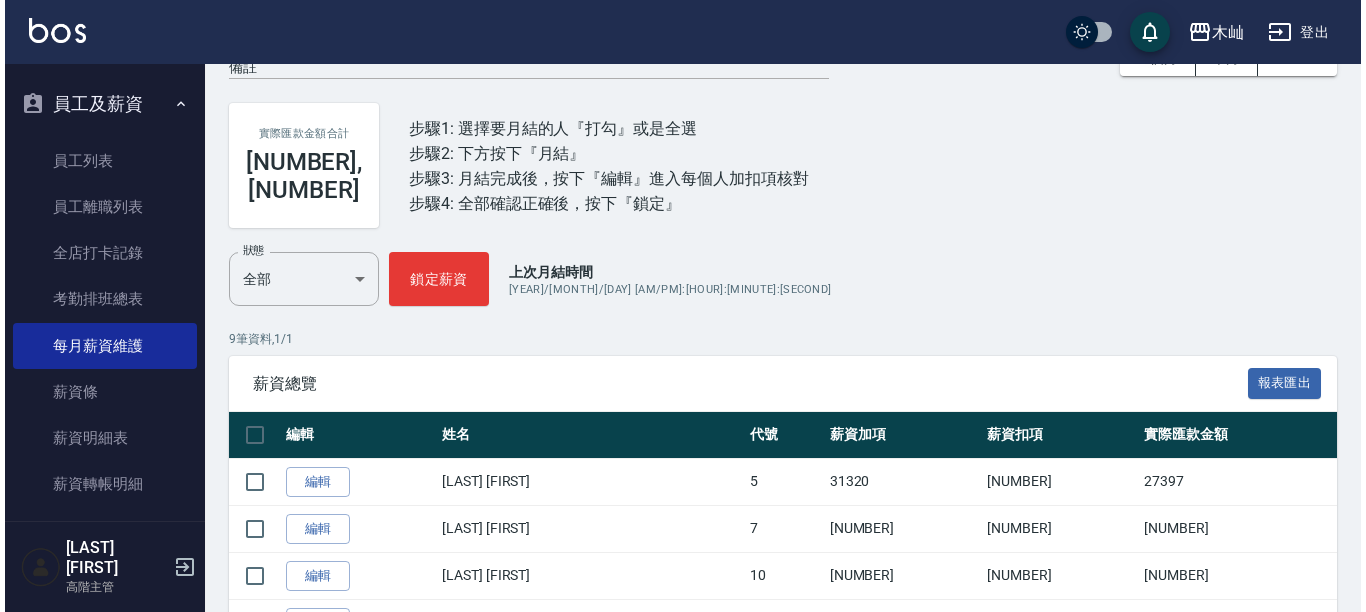 scroll, scrollTop: 0, scrollLeft: 0, axis: both 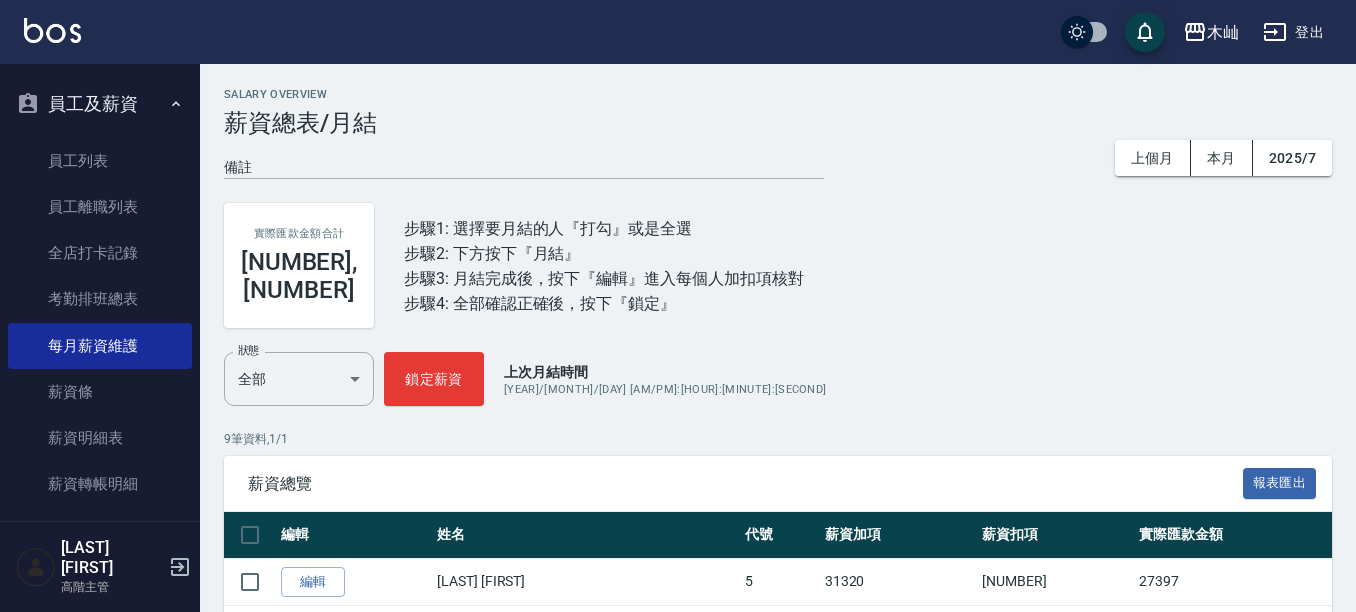 click on "登出" at bounding box center [1293, 32] 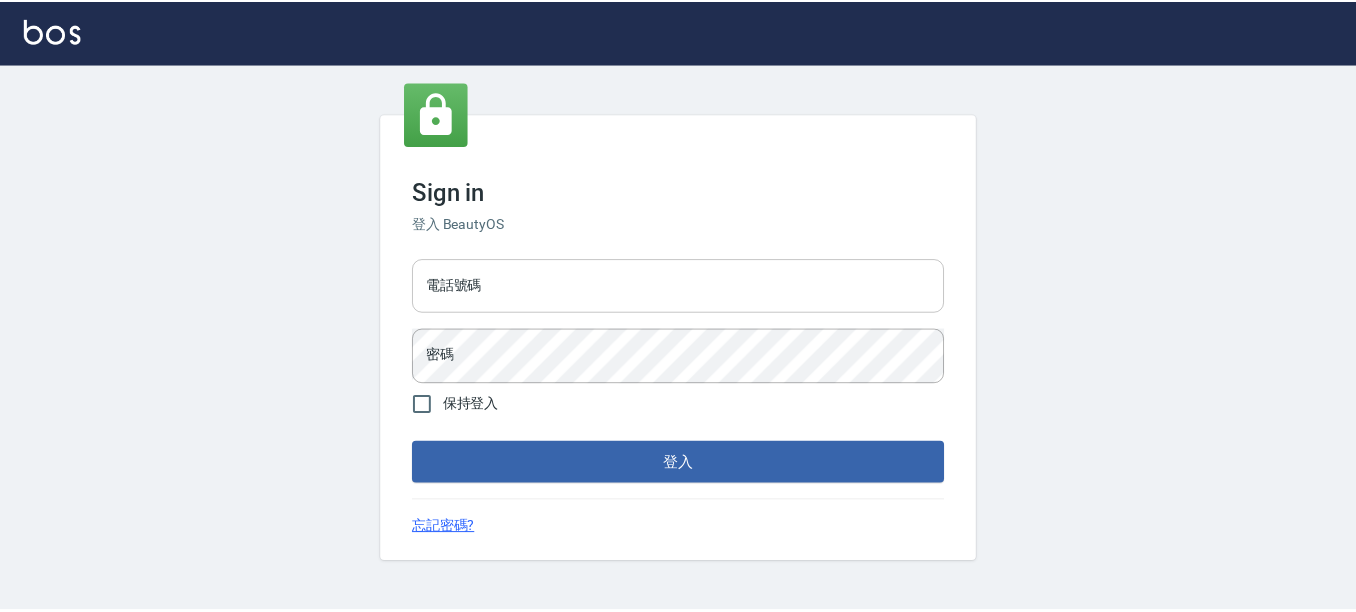 scroll, scrollTop: 0, scrollLeft: 0, axis: both 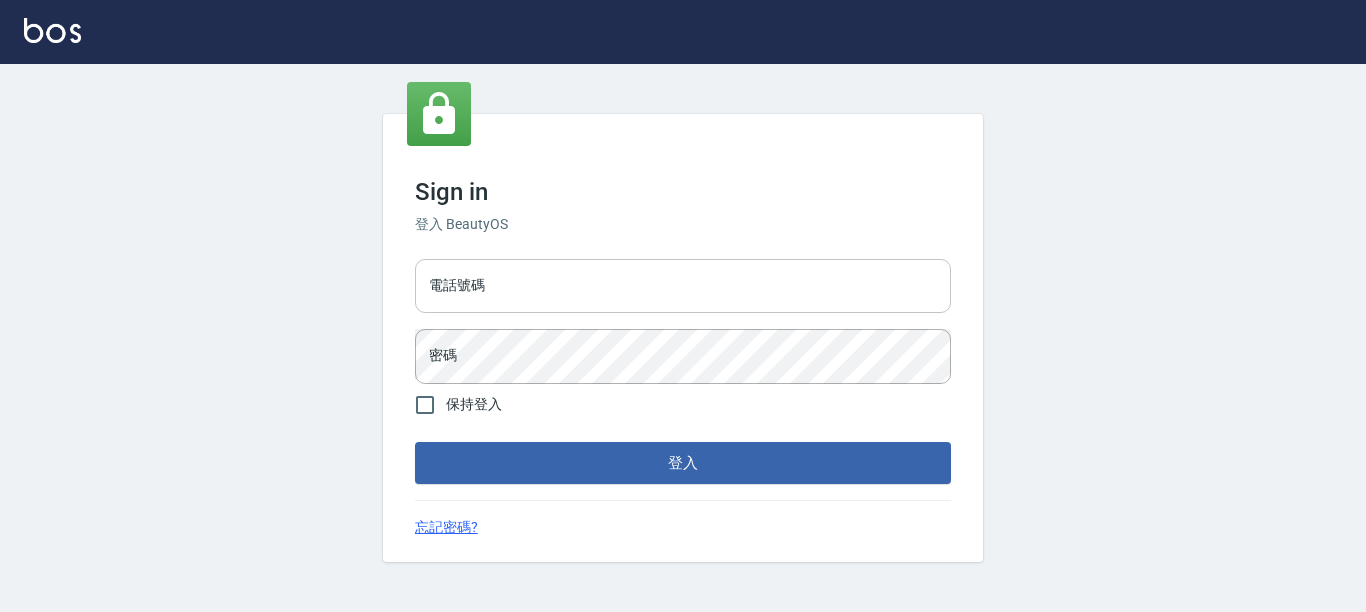 click on "電話號碼" at bounding box center (683, 286) 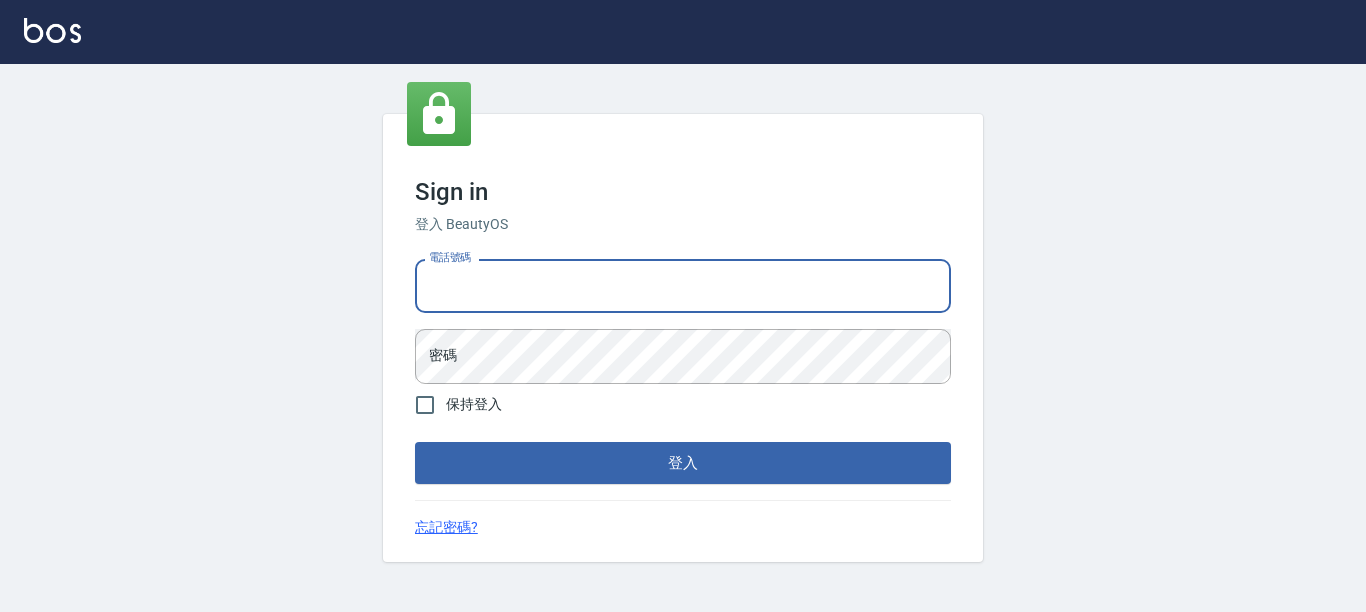 type on "[NUMBER]" 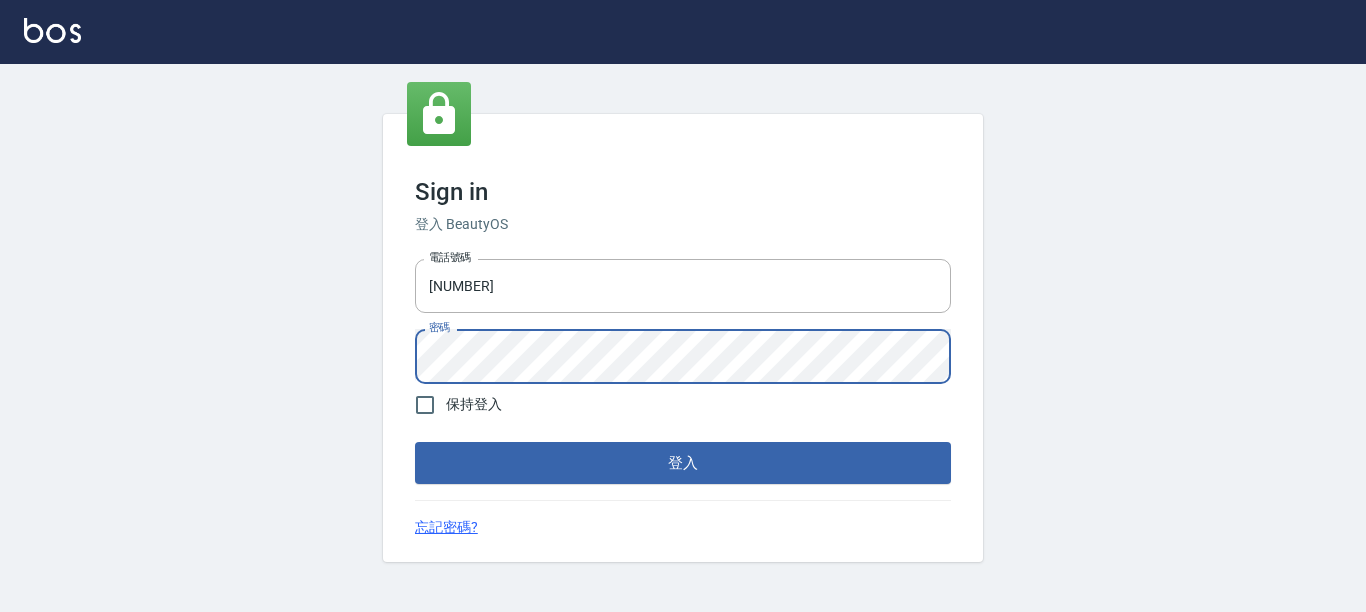 click on "登入" at bounding box center (683, 463) 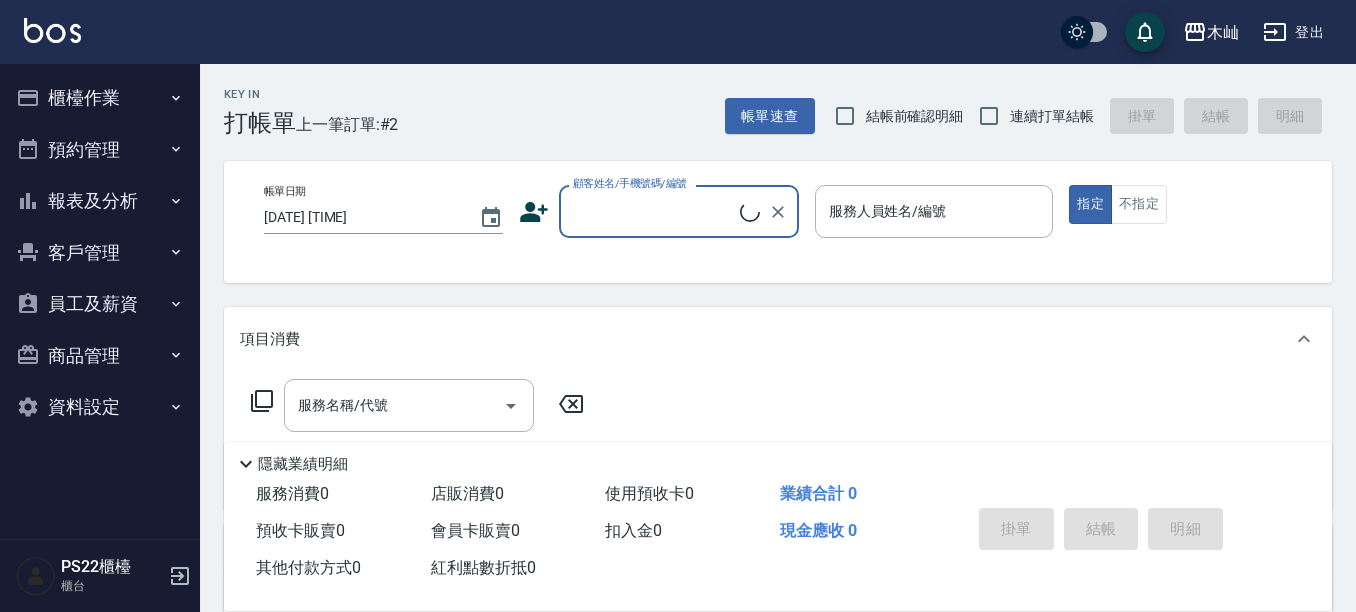 click on "櫃檯作業" at bounding box center [100, 98] 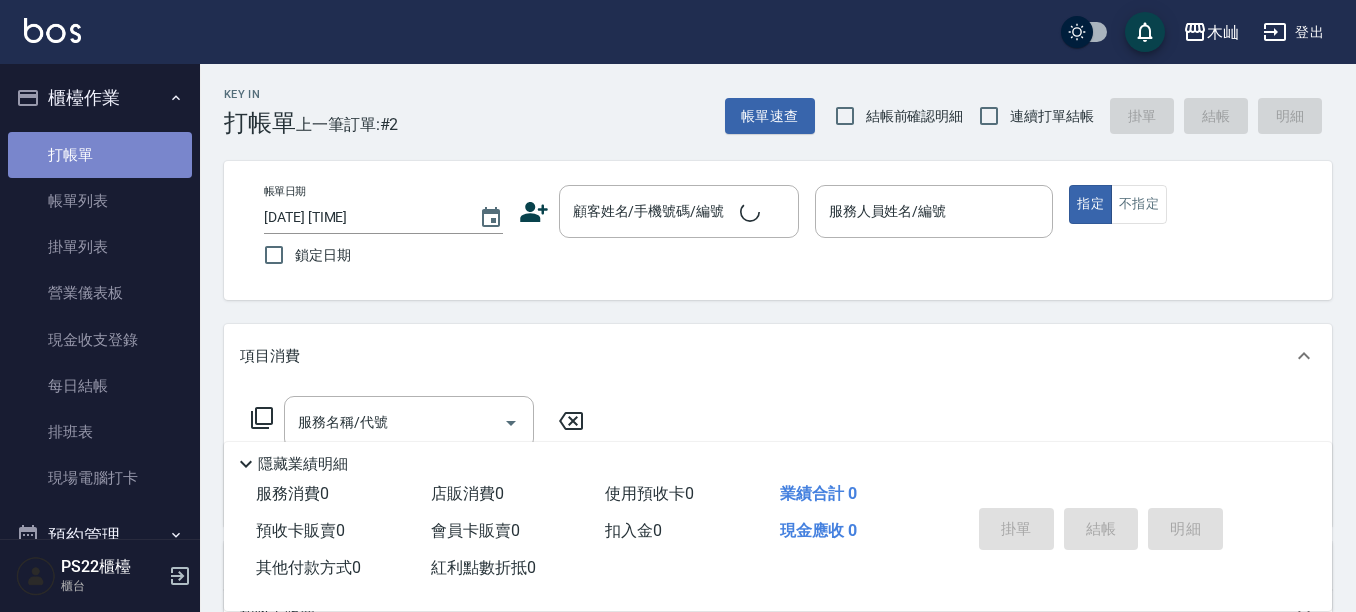 click on "打帳單" at bounding box center (100, 155) 